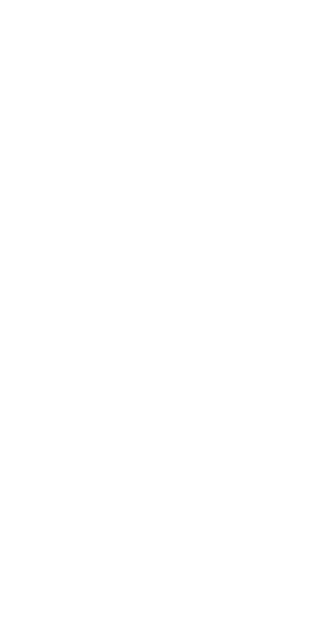 scroll, scrollTop: 0, scrollLeft: 0, axis: both 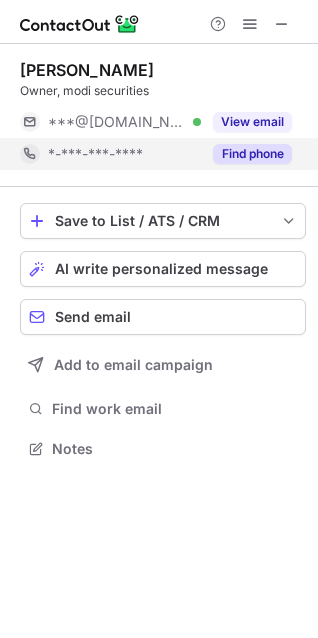 click on "Find phone" at bounding box center [252, 154] 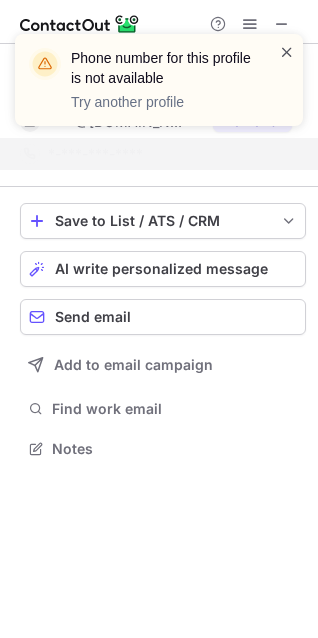 click at bounding box center [287, 52] 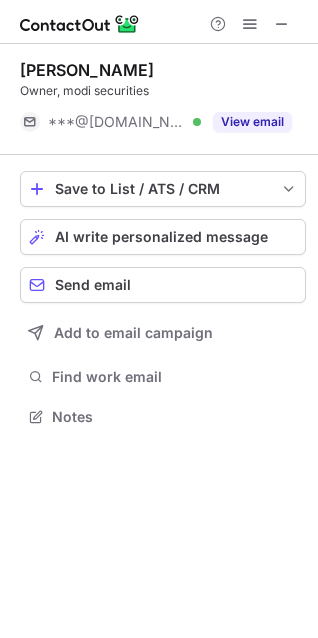 scroll, scrollTop: 402, scrollLeft: 318, axis: both 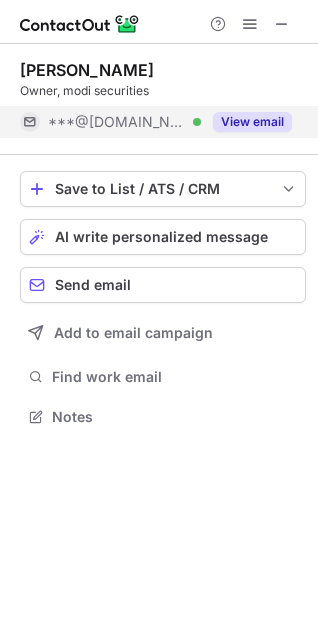 click on "View email" at bounding box center (252, 122) 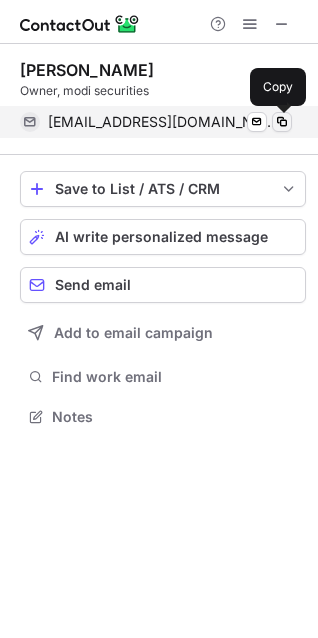 click at bounding box center (282, 122) 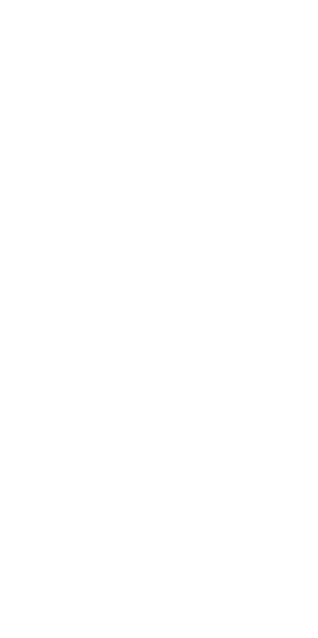 scroll, scrollTop: 0, scrollLeft: 0, axis: both 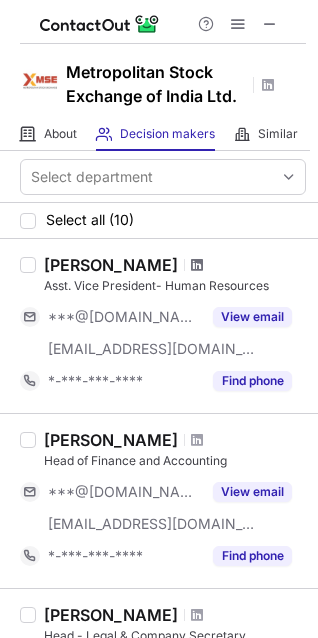 click at bounding box center (197, 265) 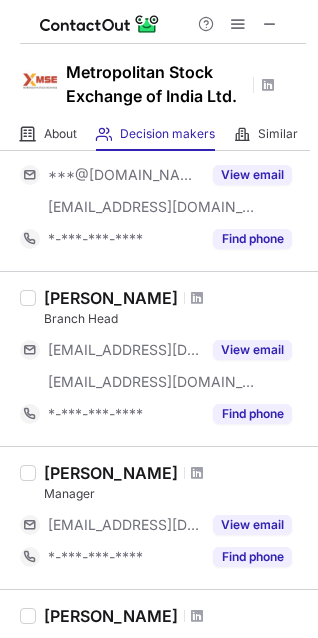 scroll, scrollTop: 683, scrollLeft: 0, axis: vertical 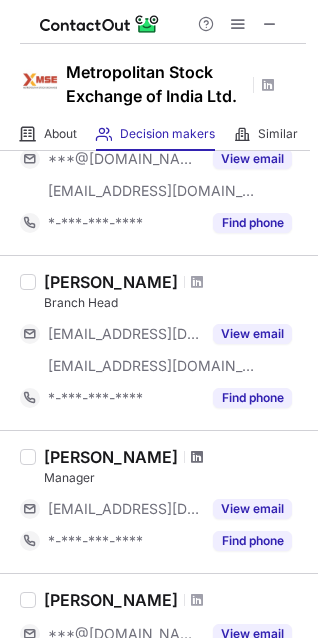 click at bounding box center [197, 457] 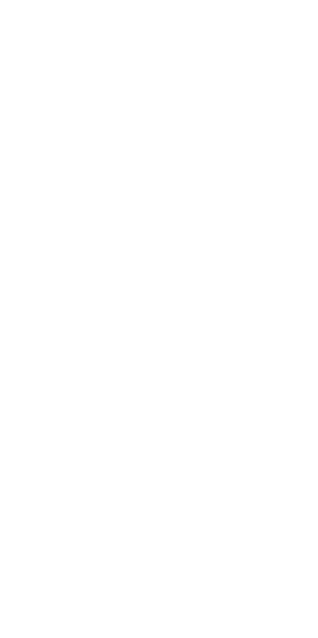 scroll, scrollTop: 0, scrollLeft: 0, axis: both 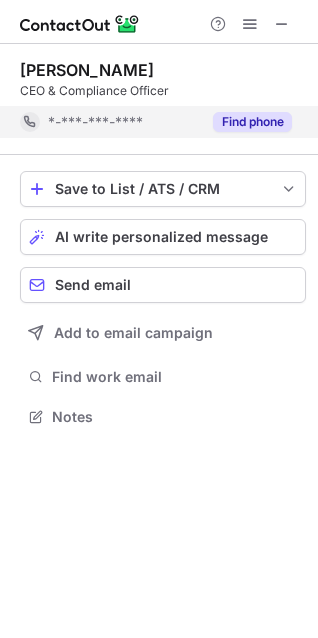 click on "Find phone" at bounding box center [252, 122] 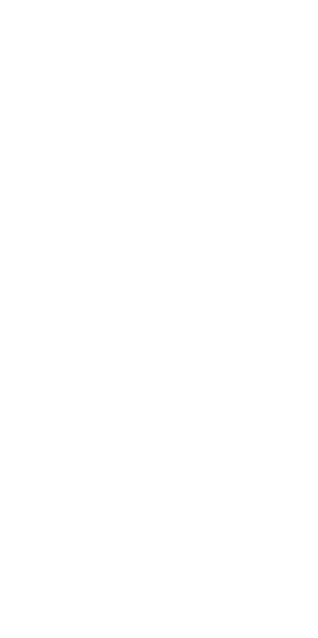 scroll, scrollTop: 0, scrollLeft: 0, axis: both 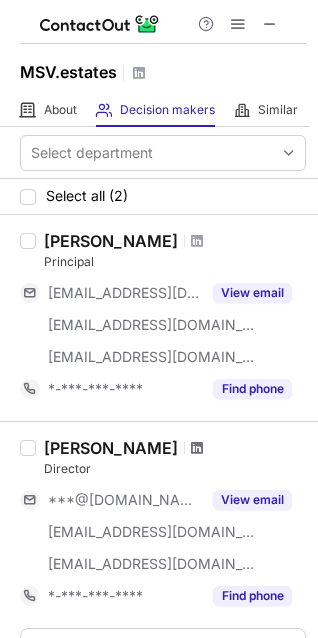 click at bounding box center (197, 448) 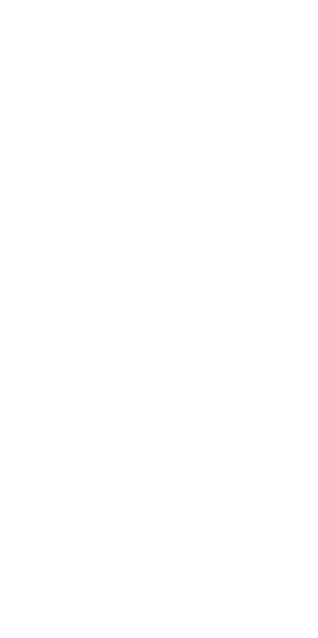 scroll, scrollTop: 0, scrollLeft: 0, axis: both 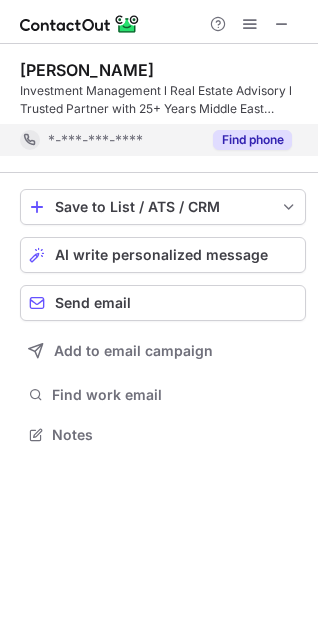 click on "Find phone" at bounding box center [252, 140] 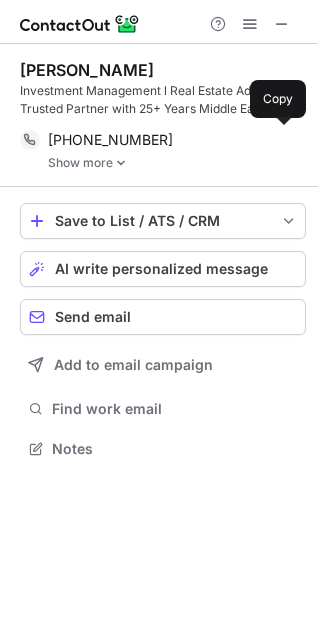 scroll, scrollTop: 10, scrollLeft: 9, axis: both 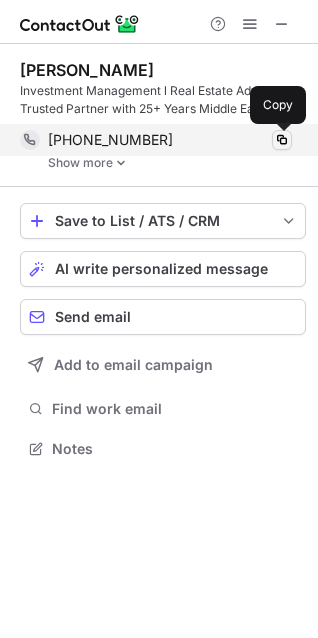 click at bounding box center (282, 140) 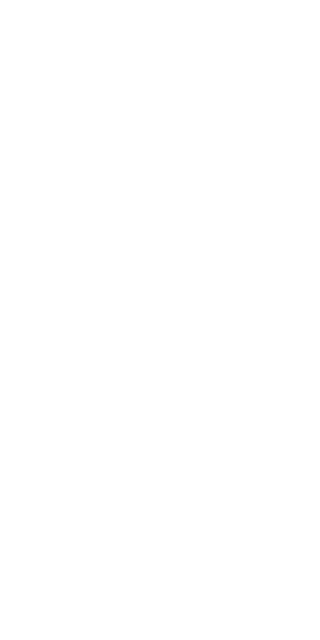 scroll, scrollTop: 0, scrollLeft: 0, axis: both 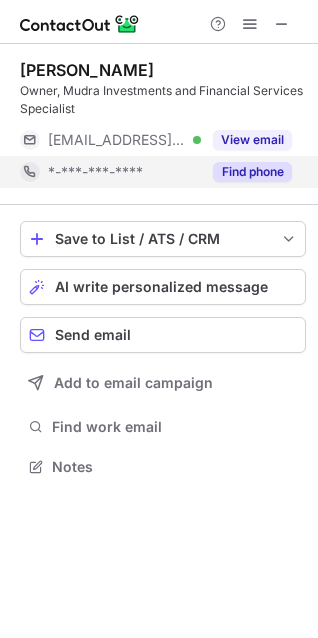 click on "Find phone" at bounding box center (252, 172) 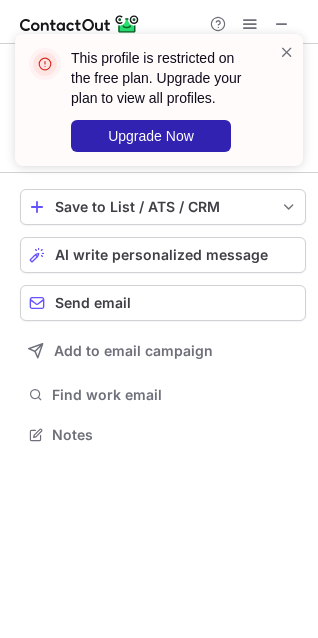 scroll, scrollTop: 420, scrollLeft: 318, axis: both 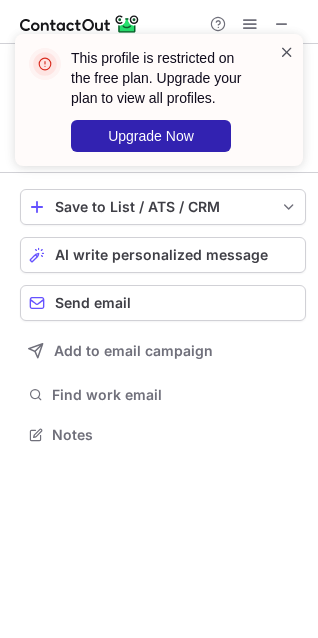 click at bounding box center [287, 52] 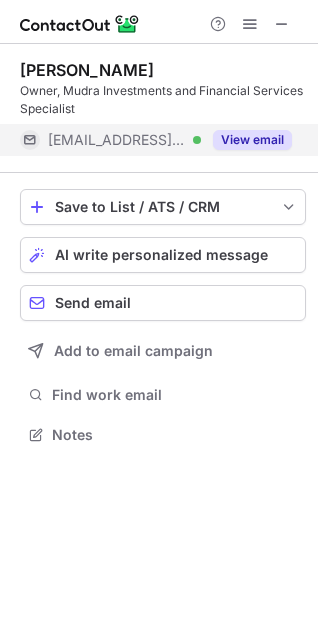 click on "View email" at bounding box center [252, 140] 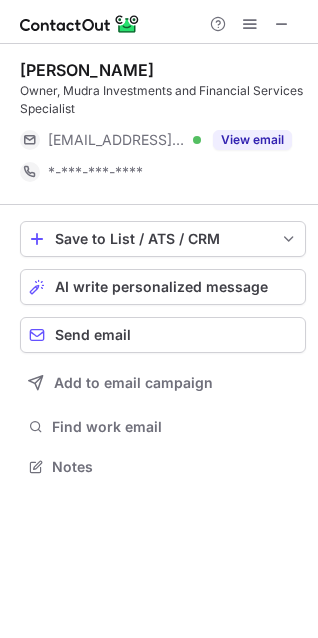 scroll, scrollTop: 10, scrollLeft: 9, axis: both 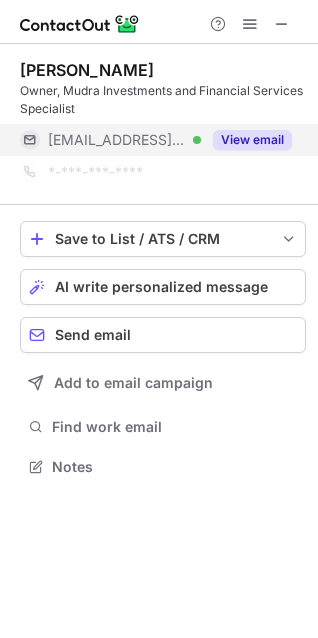 click on "View email" at bounding box center [252, 140] 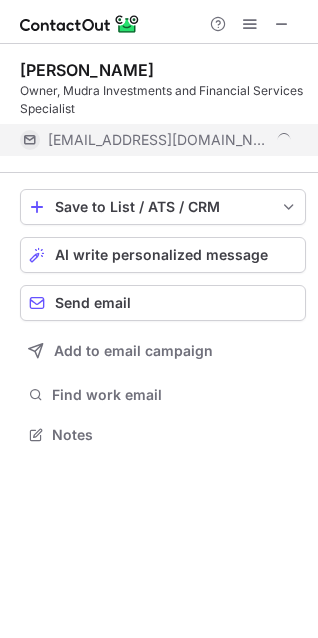 scroll, scrollTop: 420, scrollLeft: 318, axis: both 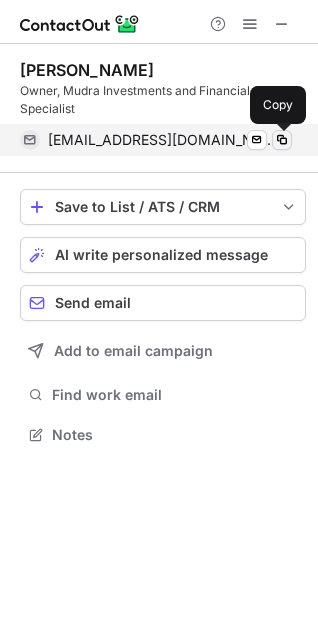 click at bounding box center (282, 140) 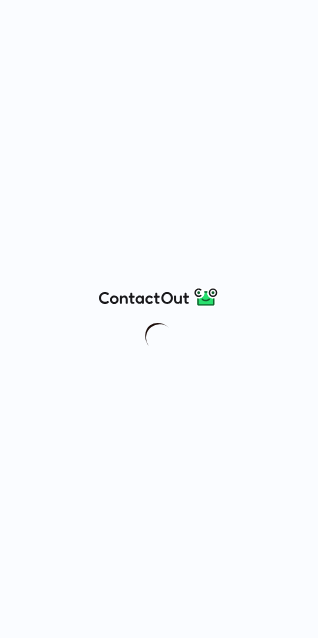 scroll, scrollTop: 0, scrollLeft: 0, axis: both 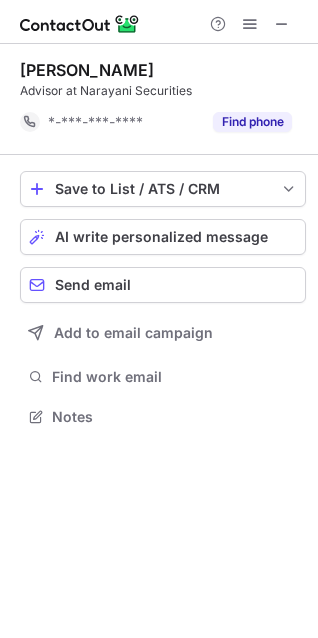 click on "Jayprakash Agarwal Advisor at Narayani Securities *-***-***-**** Find phone" at bounding box center [163, 99] 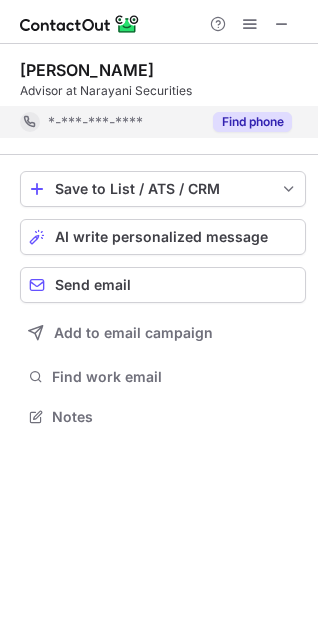 click on "Find phone" at bounding box center [252, 122] 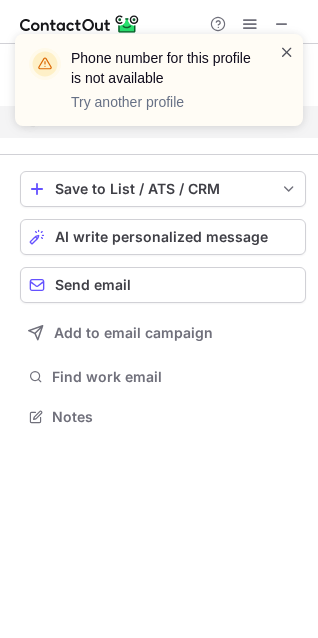 click at bounding box center [287, 52] 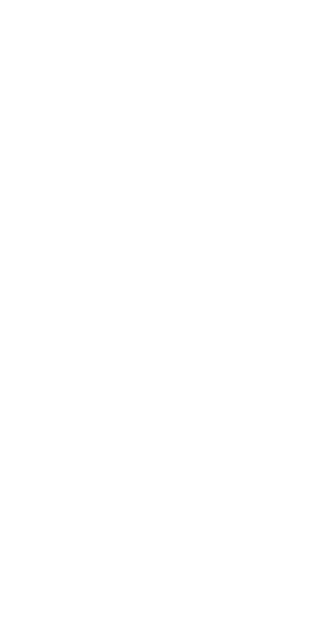 scroll, scrollTop: 0, scrollLeft: 0, axis: both 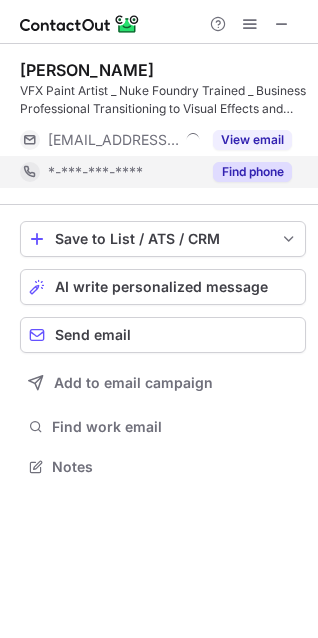 click on "Find phone" at bounding box center (252, 172) 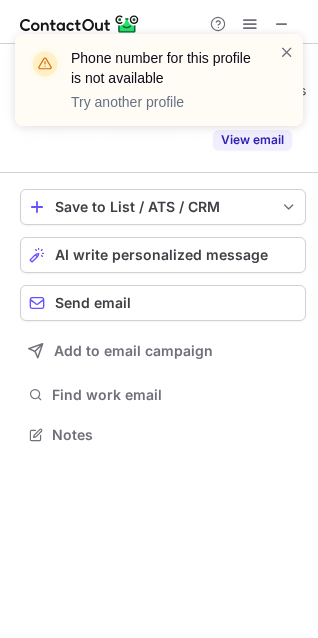scroll, scrollTop: 388, scrollLeft: 318, axis: both 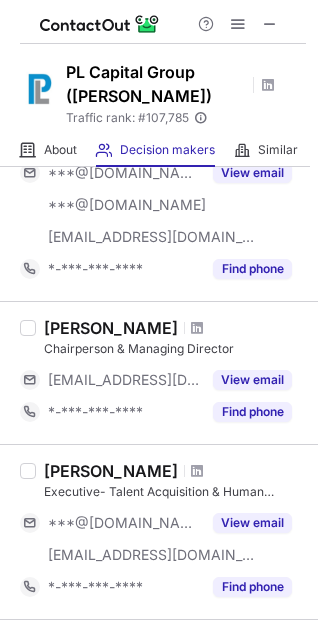 click at bounding box center (197, 328) 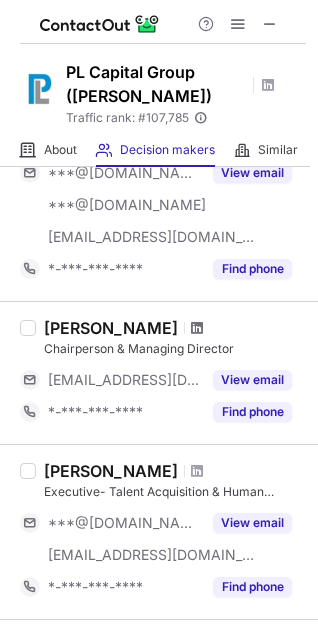 click at bounding box center (197, 328) 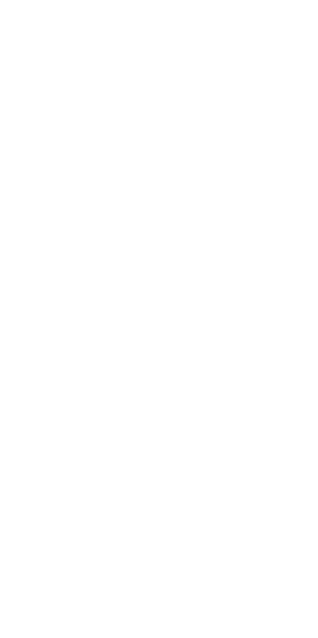 scroll, scrollTop: 0, scrollLeft: 0, axis: both 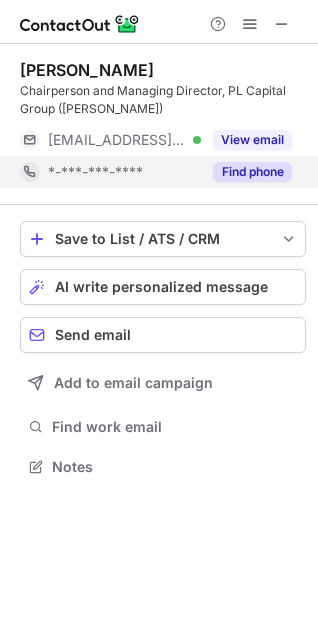 click on "Find phone" at bounding box center [252, 172] 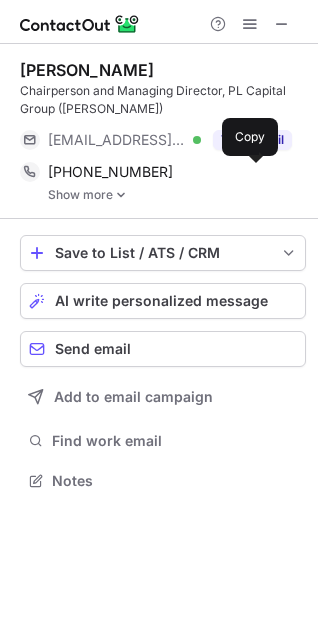 scroll, scrollTop: 10, scrollLeft: 9, axis: both 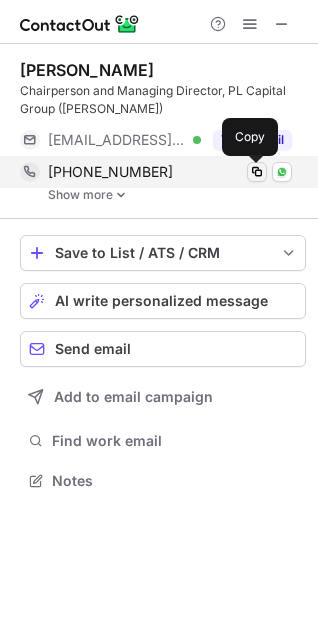 click at bounding box center [257, 172] 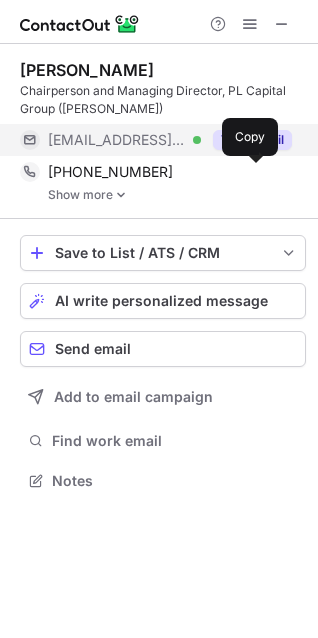 click on "View email" at bounding box center [252, 140] 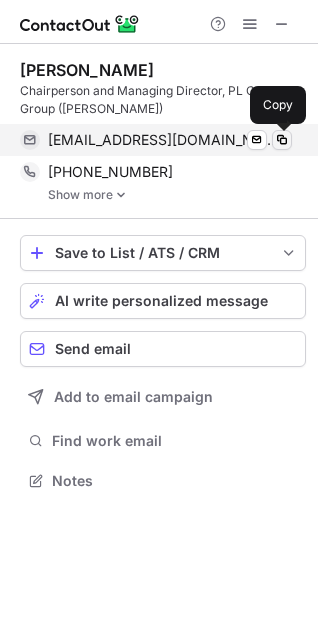 click at bounding box center [282, 140] 